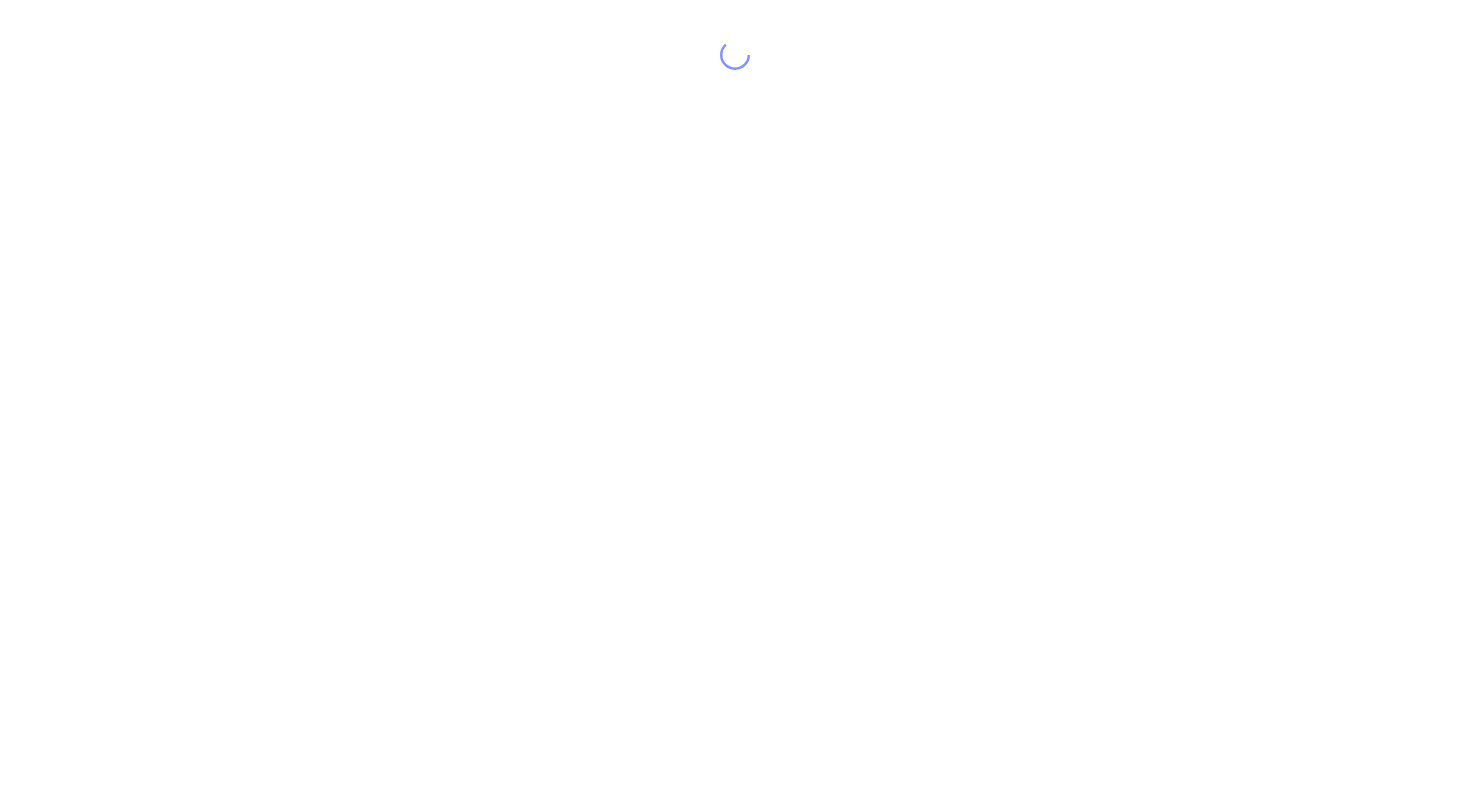scroll, scrollTop: 0, scrollLeft: 0, axis: both 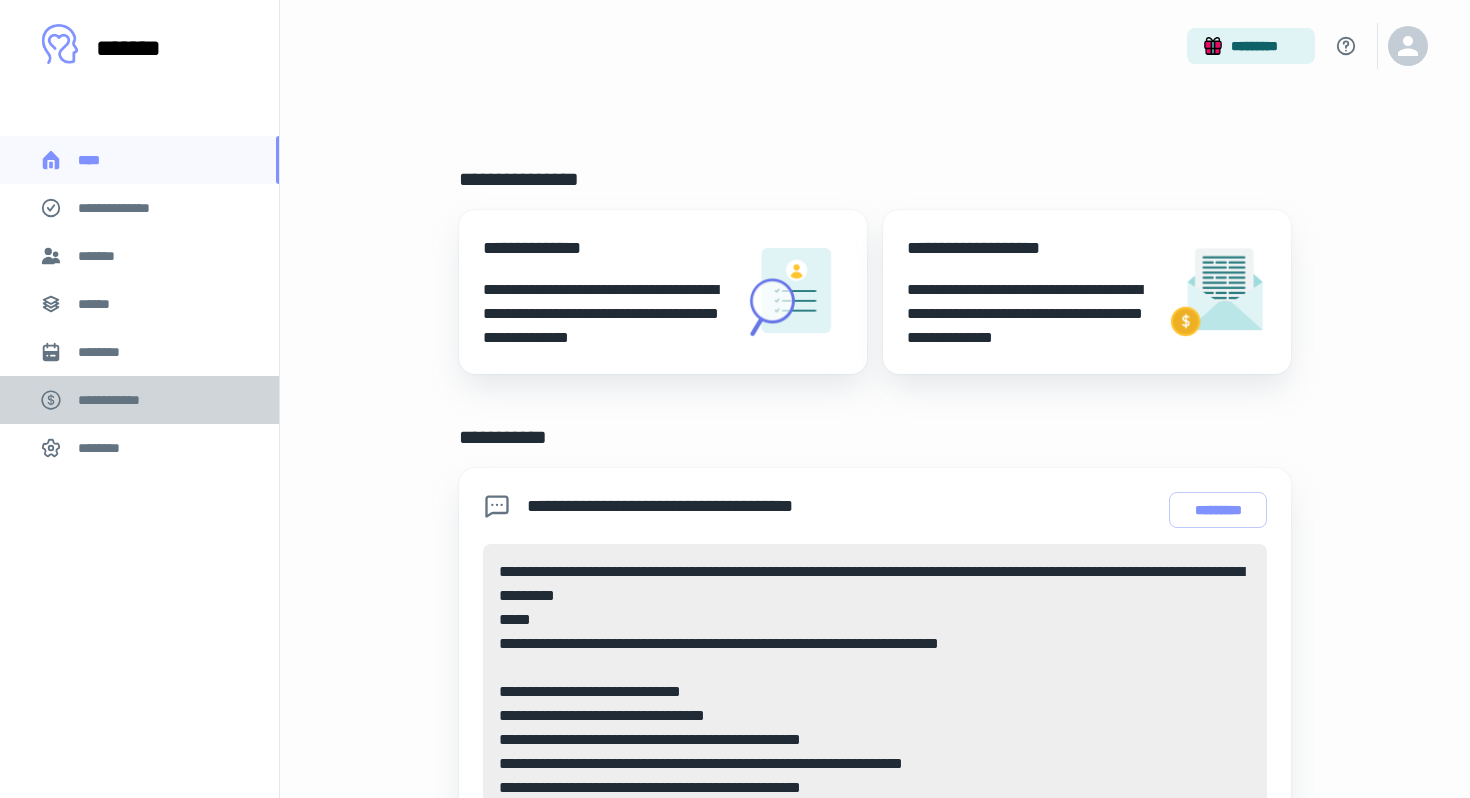click on "**********" at bounding box center (119, 400) 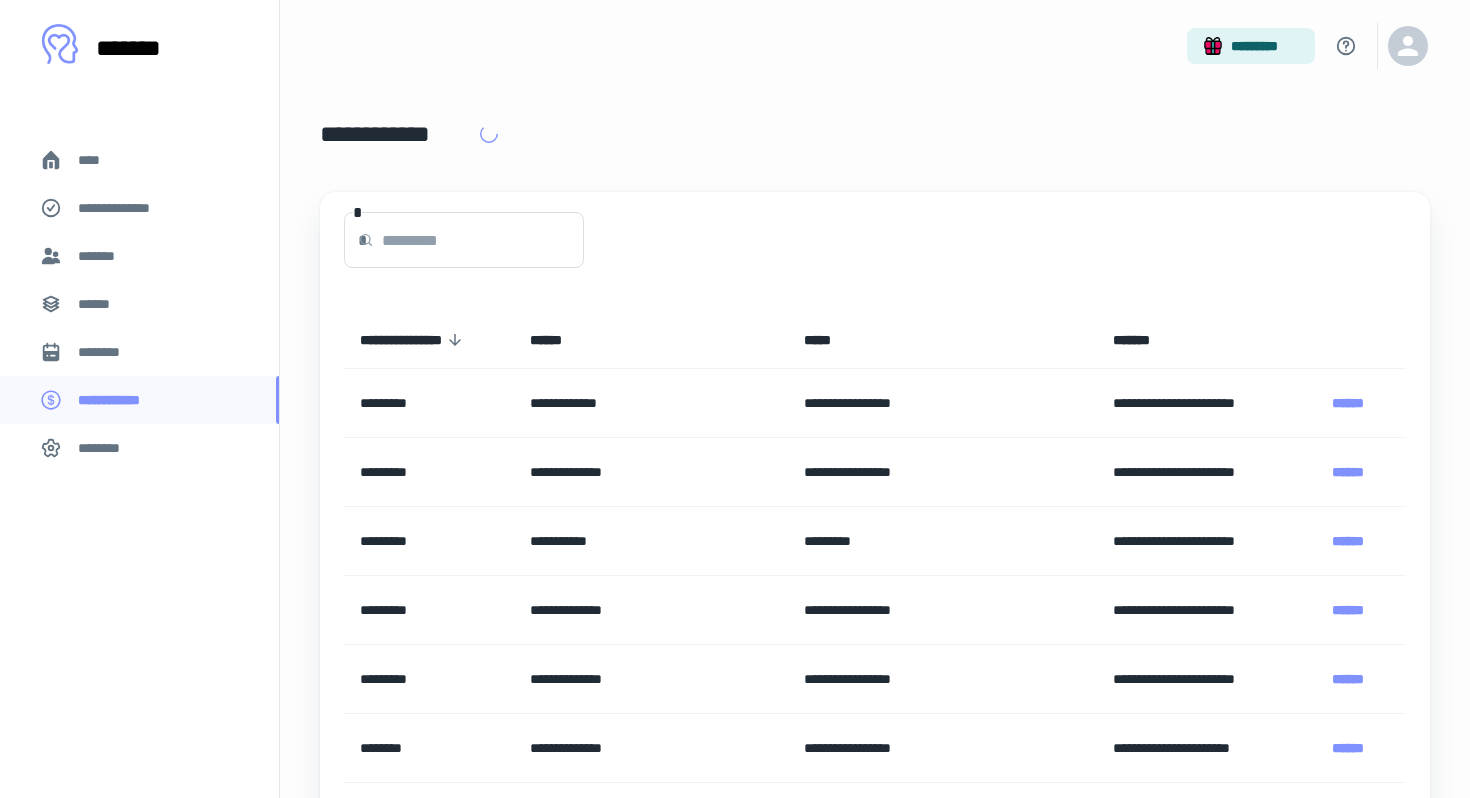 click on "********" at bounding box center (107, 352) 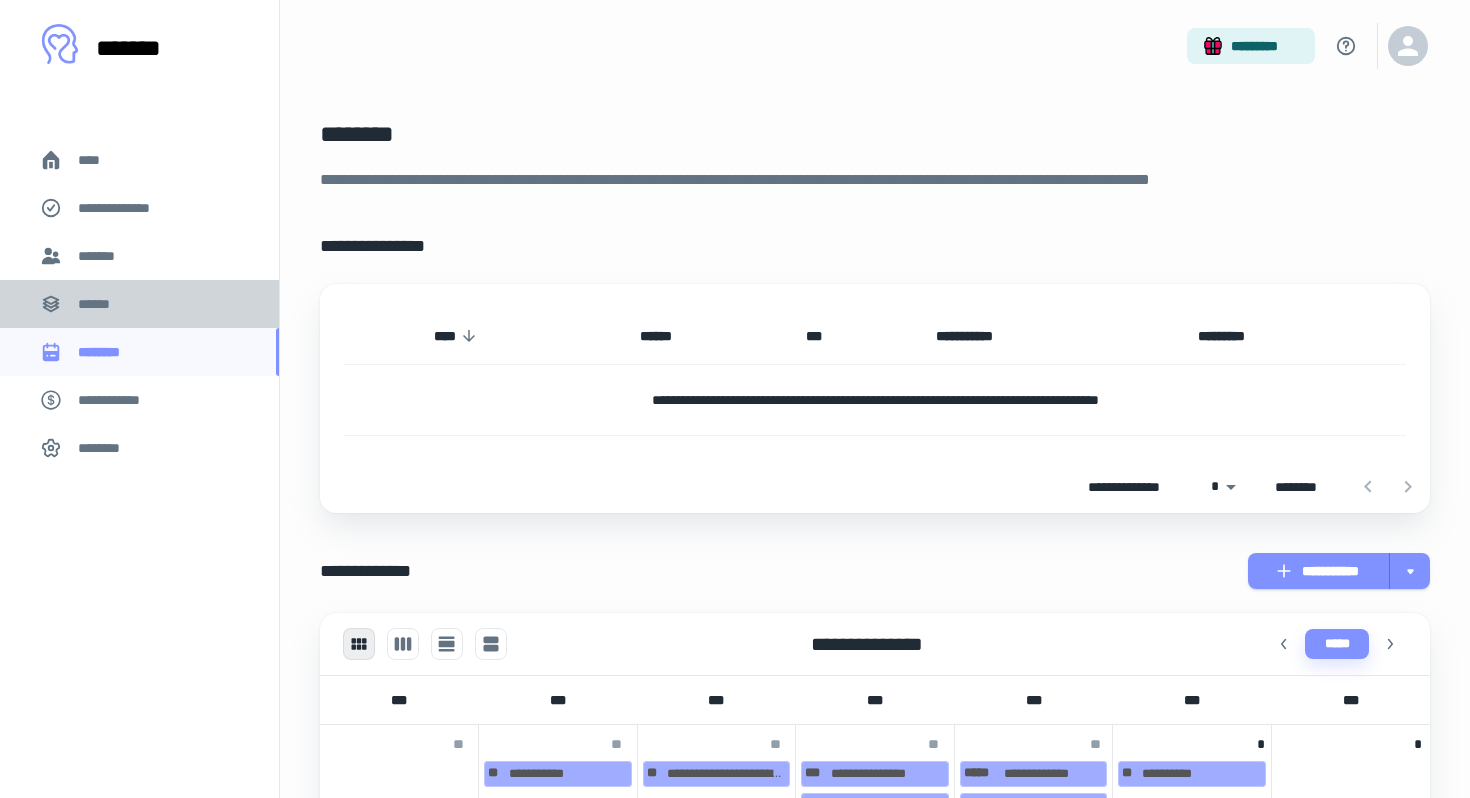 click on "******" at bounding box center (100, 304) 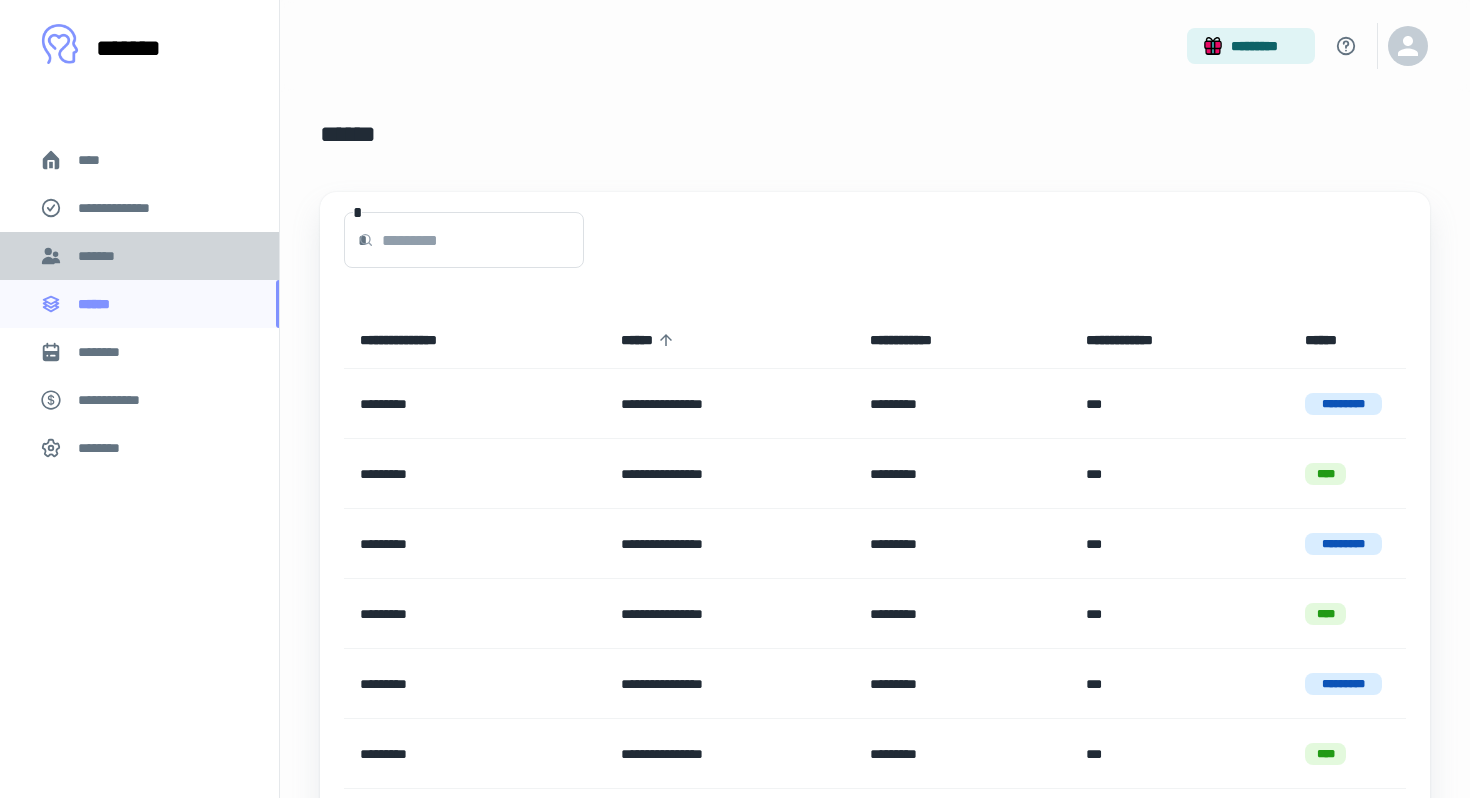 click on "*******" at bounding box center [100, 256] 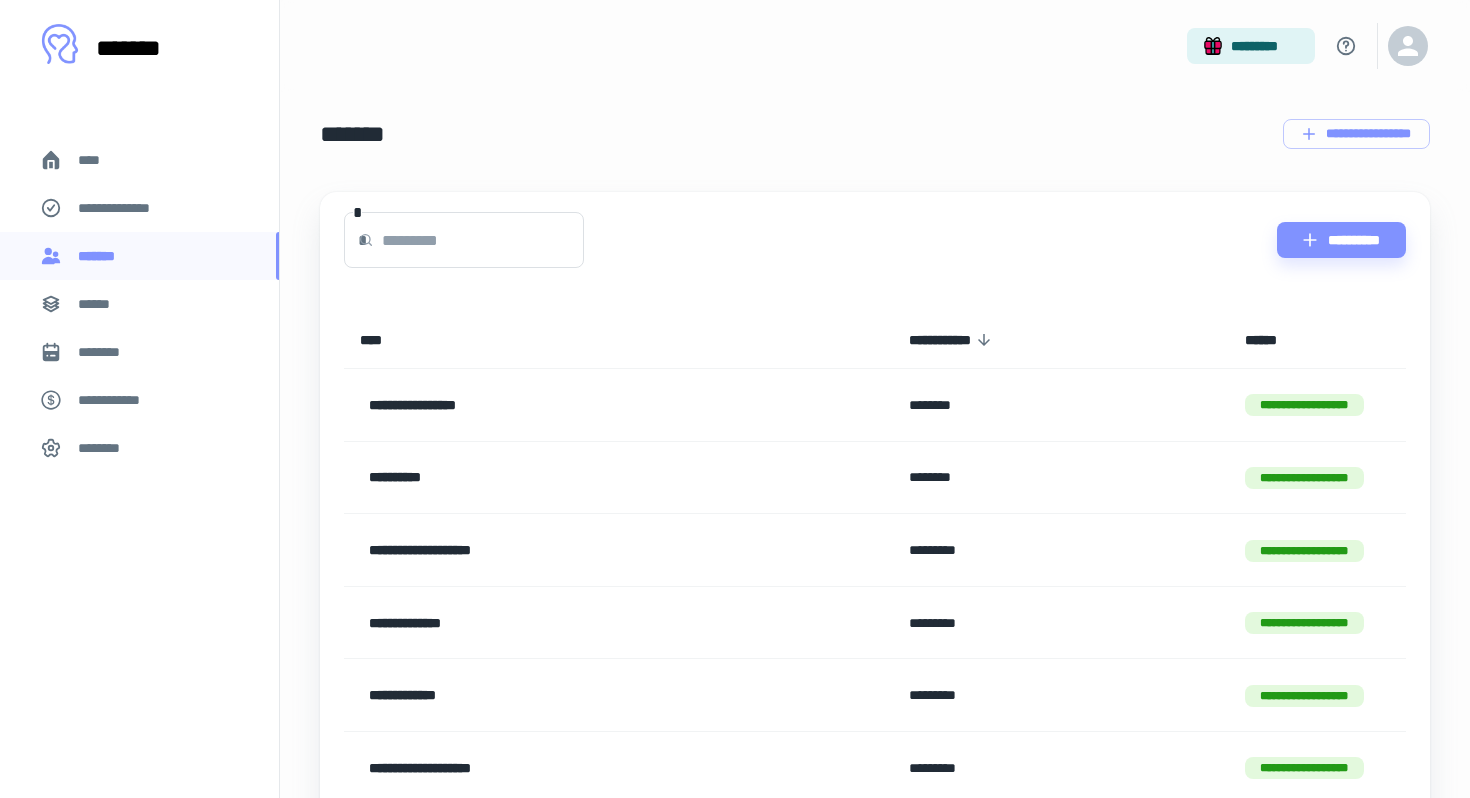 click on "**********" at bounding box center [127, 208] 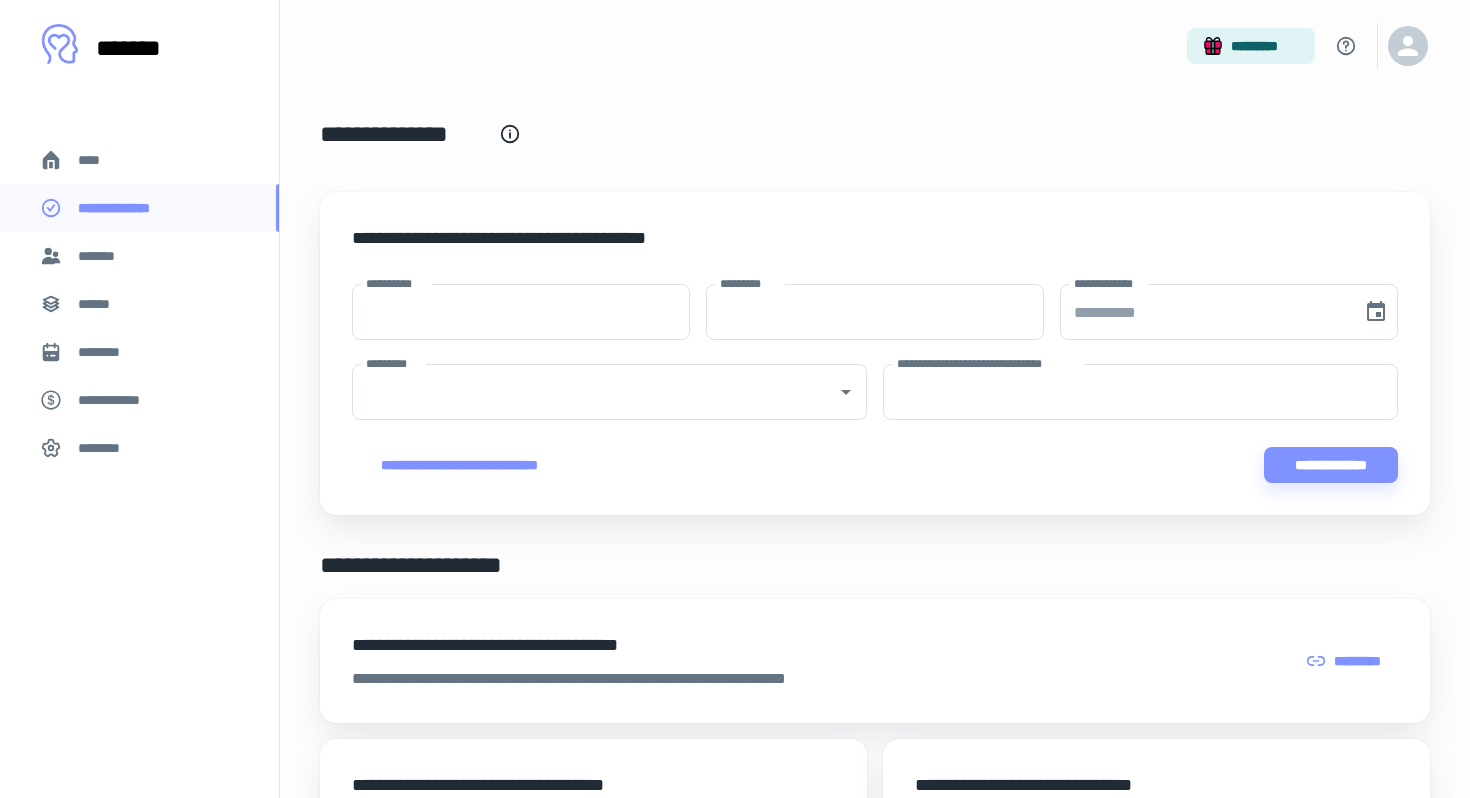 click on "****" at bounding box center (97, 160) 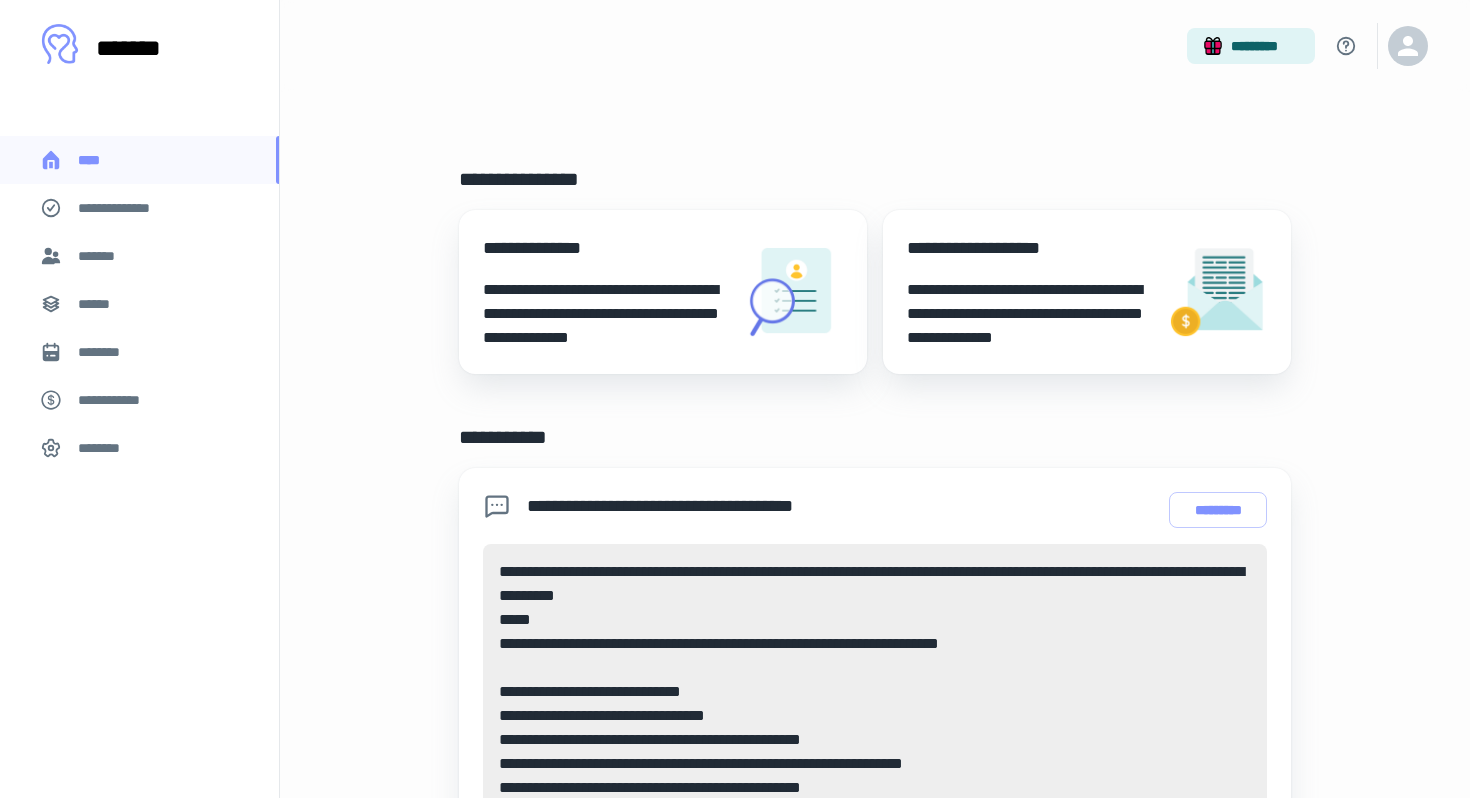 click on "********" at bounding box center (107, 352) 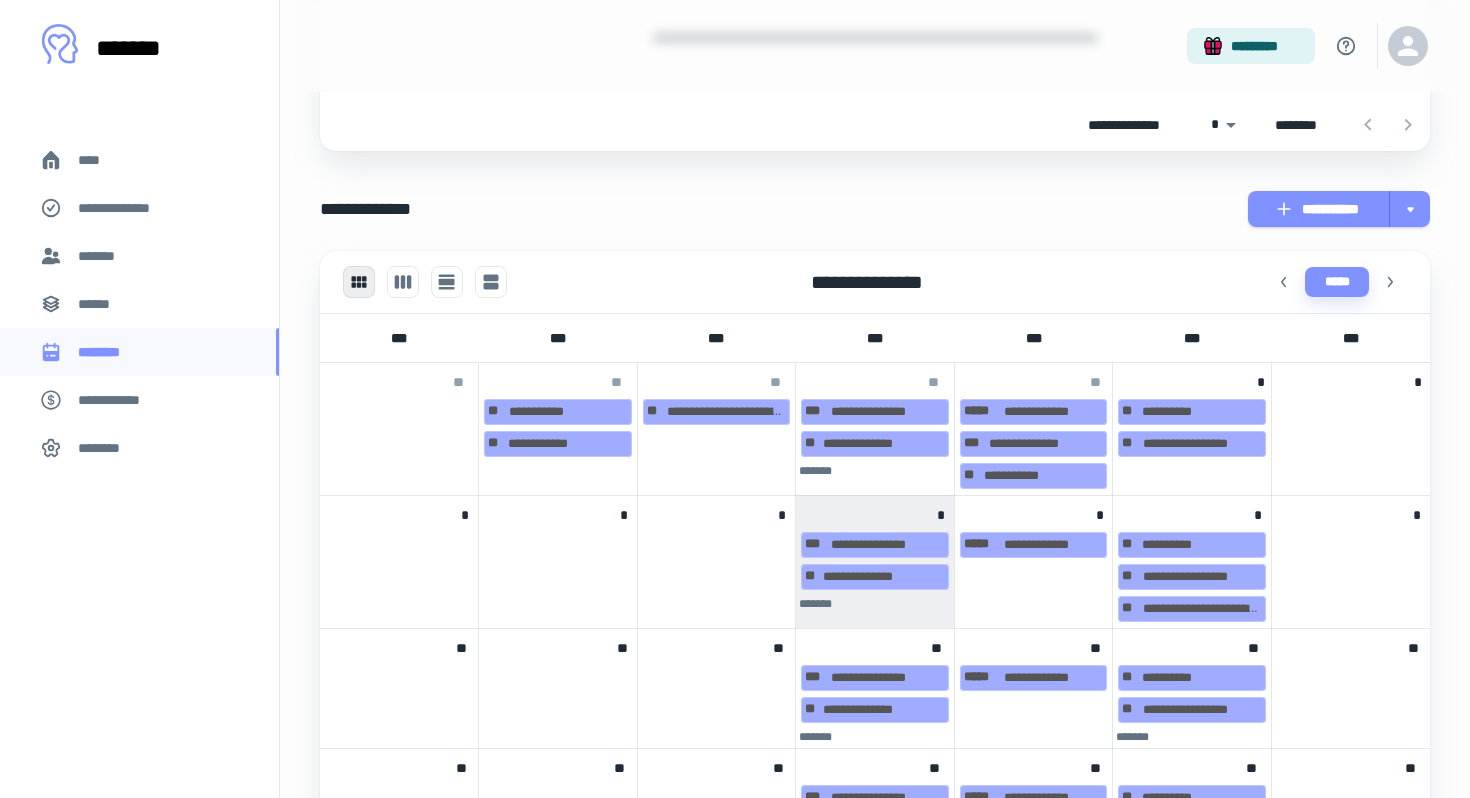 scroll, scrollTop: 645, scrollLeft: 0, axis: vertical 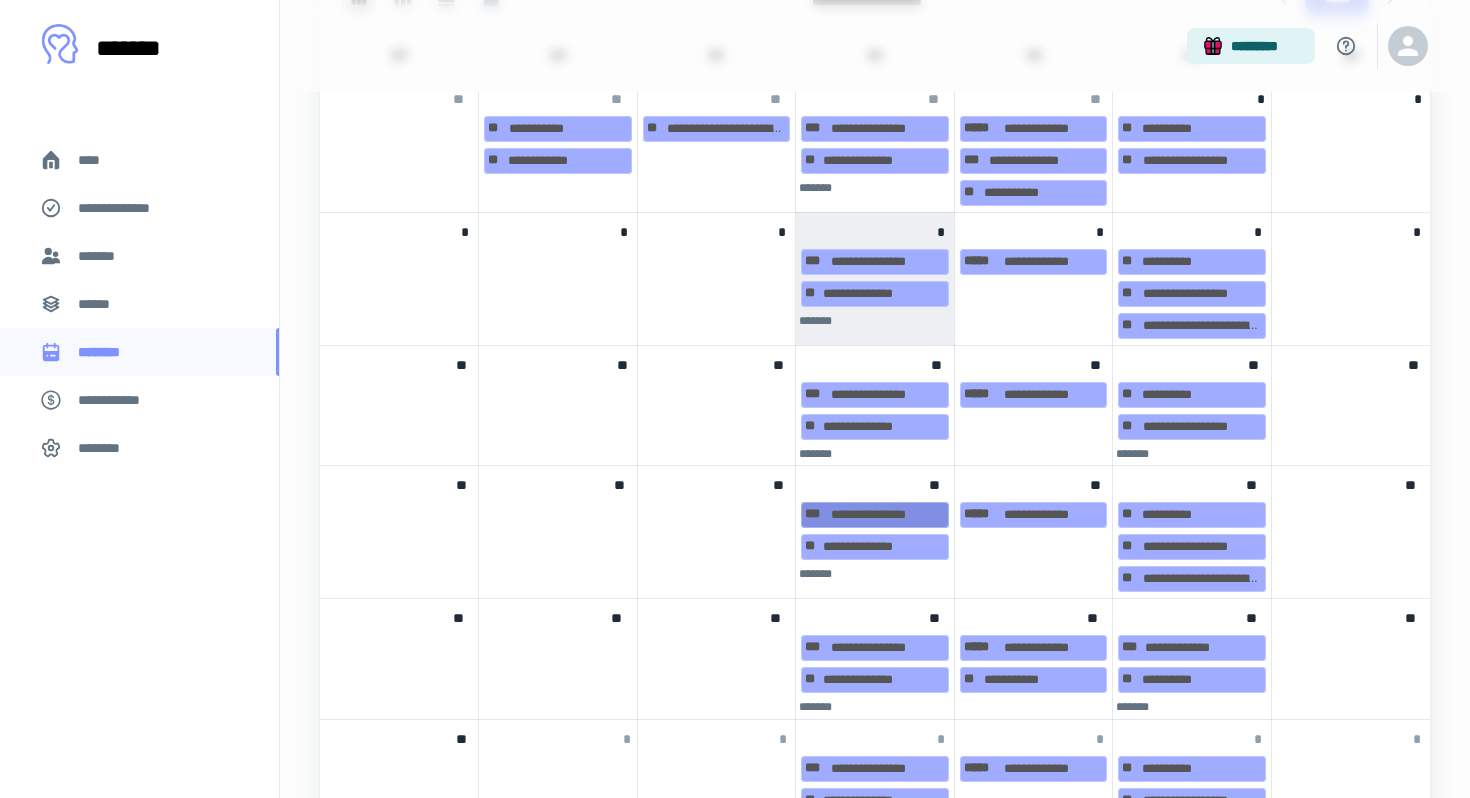 click on "John Doe" at bounding box center (875, 515) 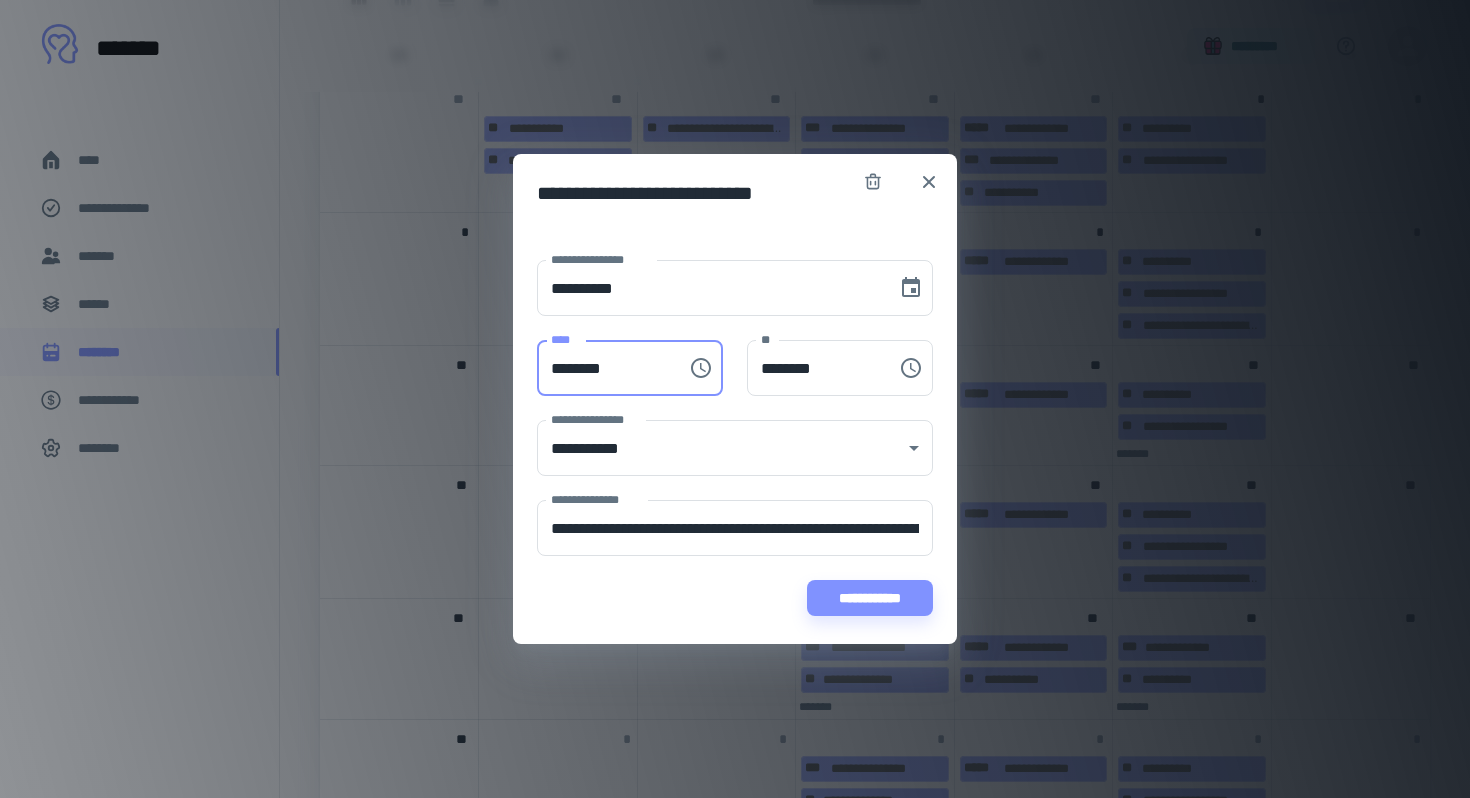 click on "********" at bounding box center (605, 368) 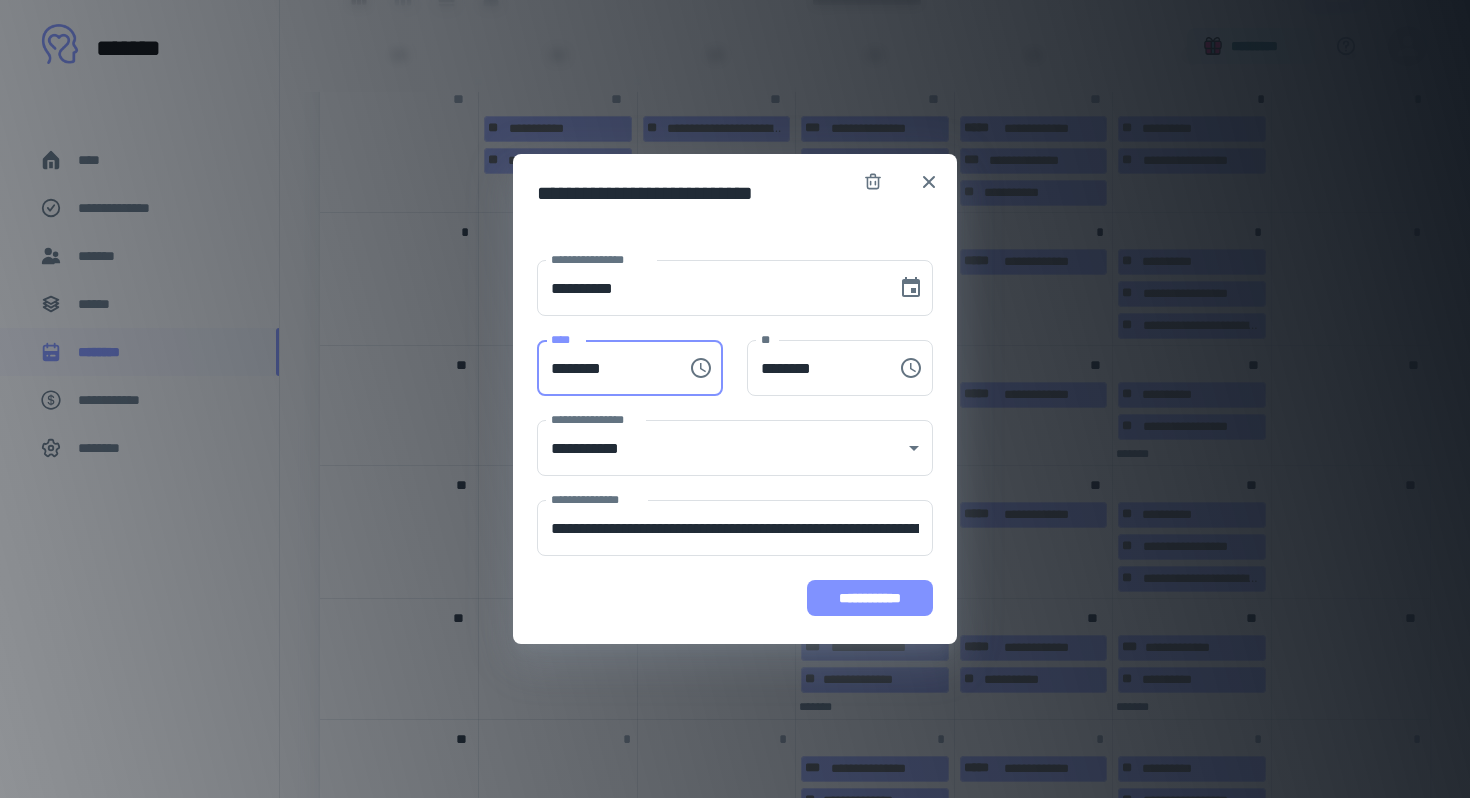 type on "********" 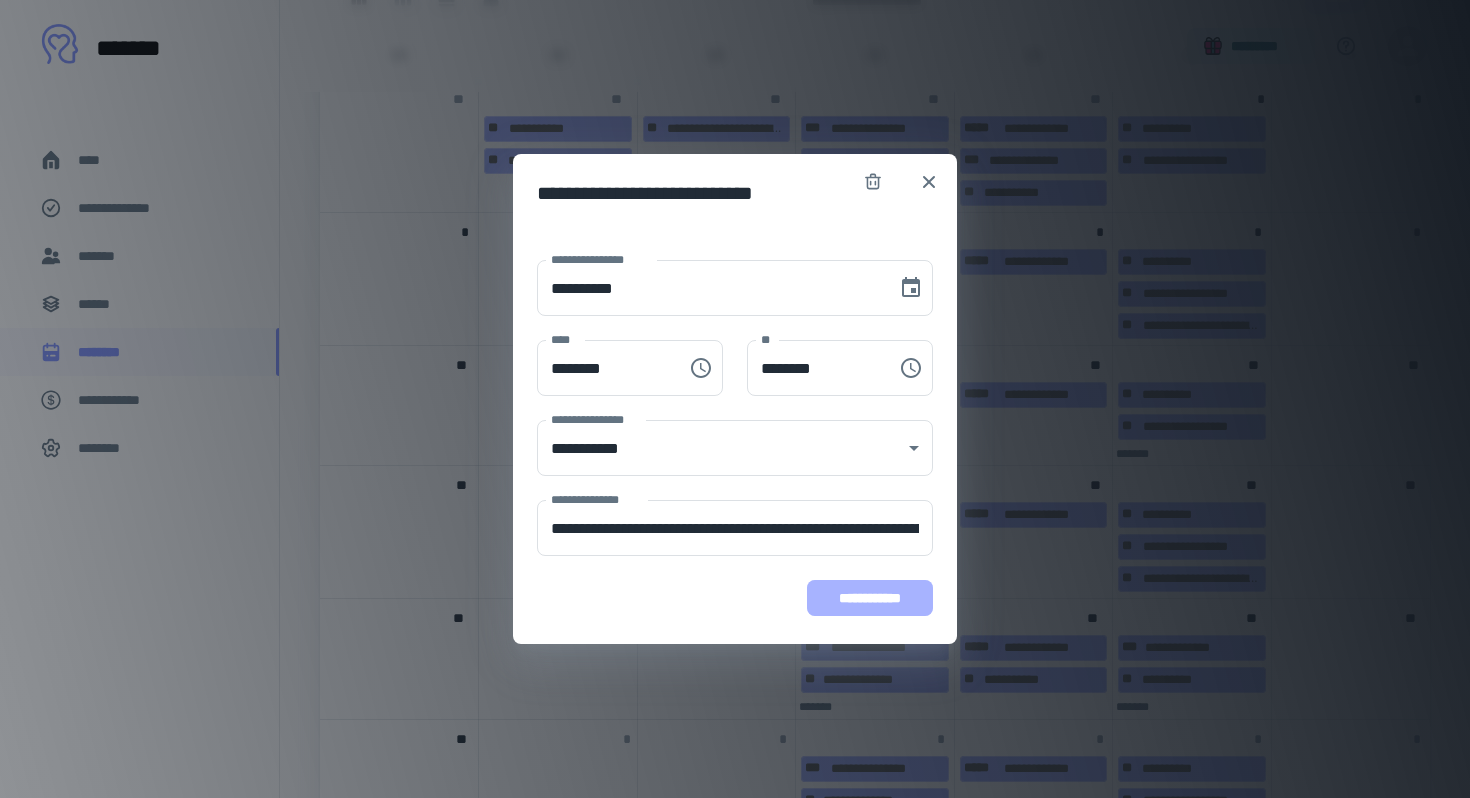 click on "**********" at bounding box center [870, 598] 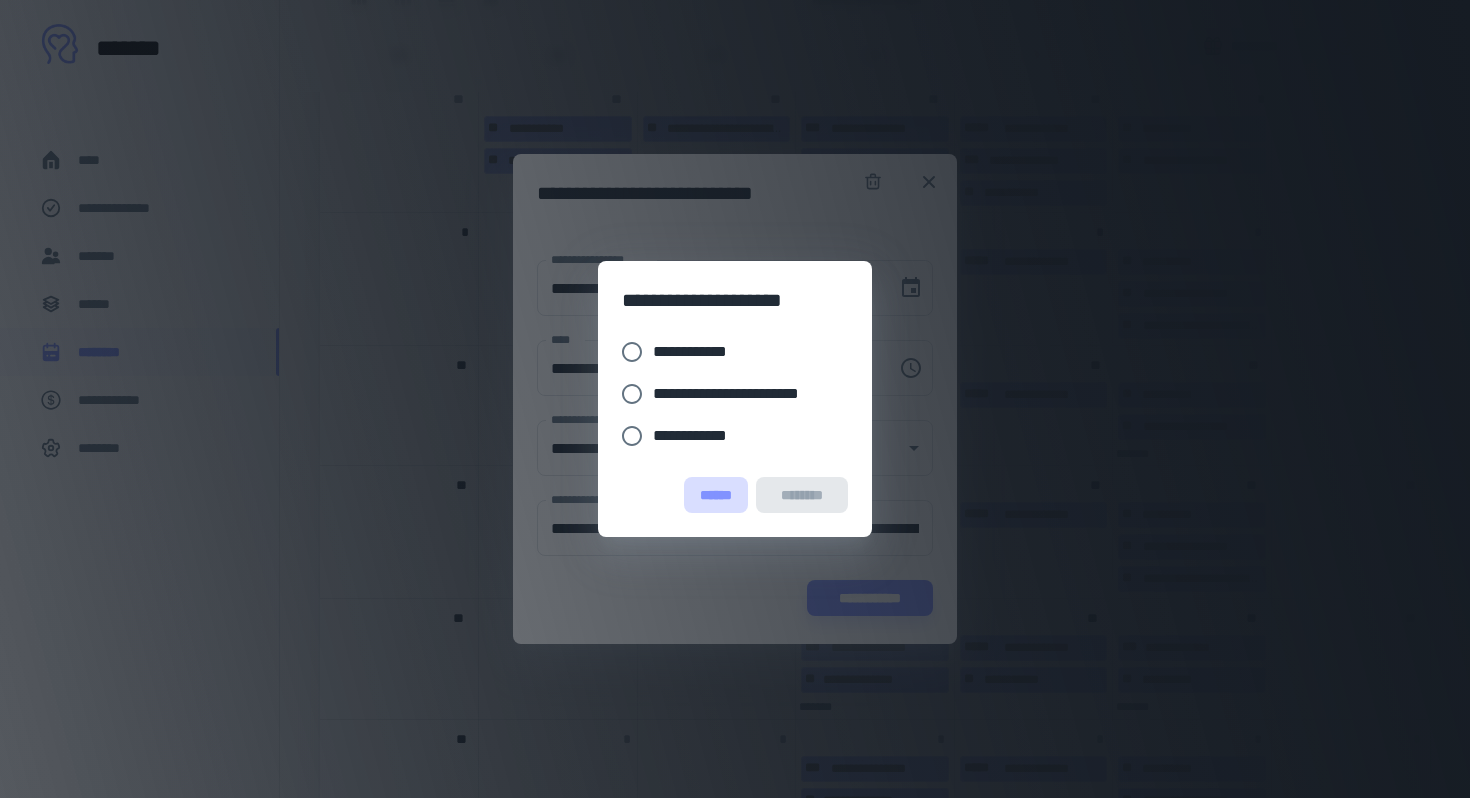 click on "******" at bounding box center [716, 495] 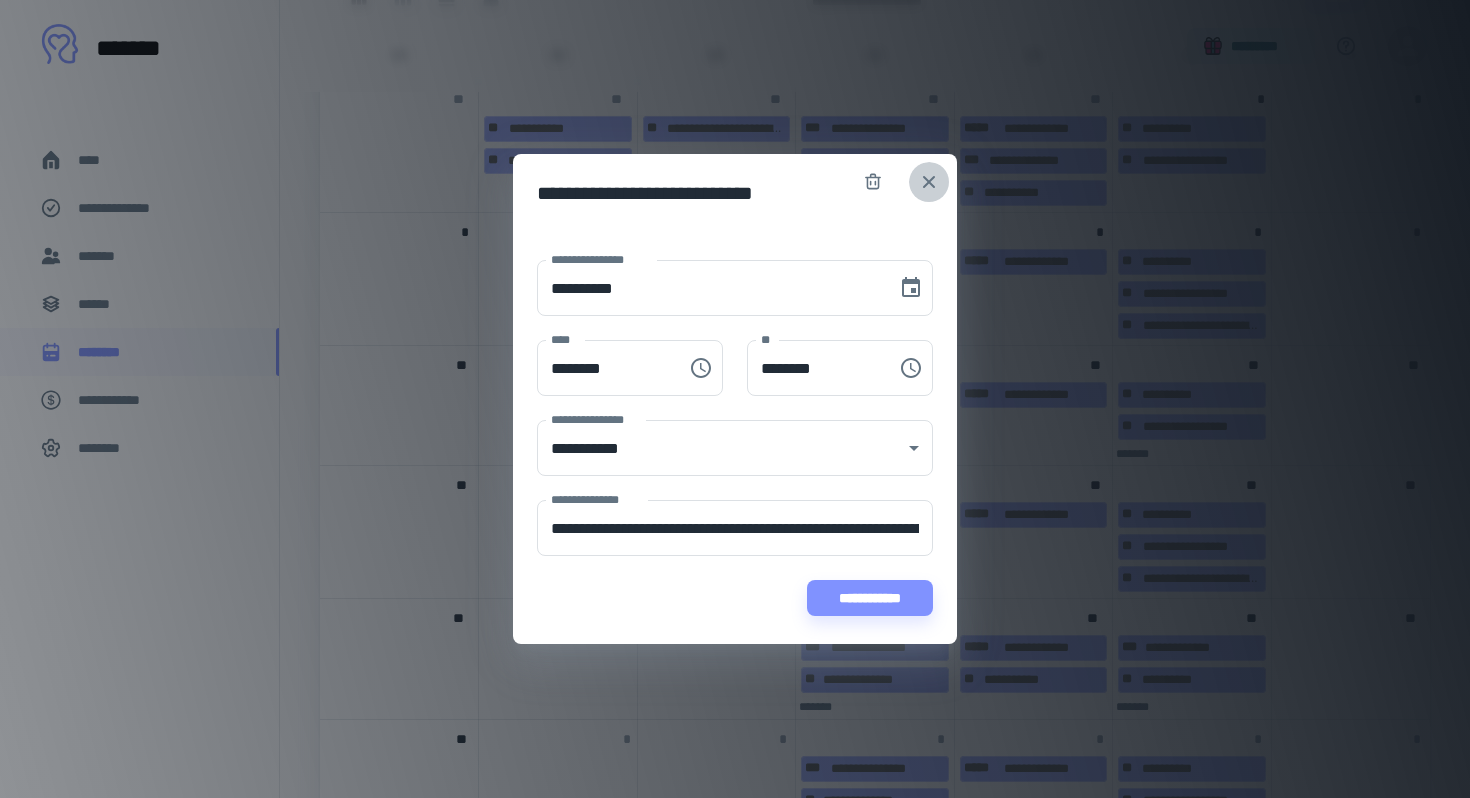 click 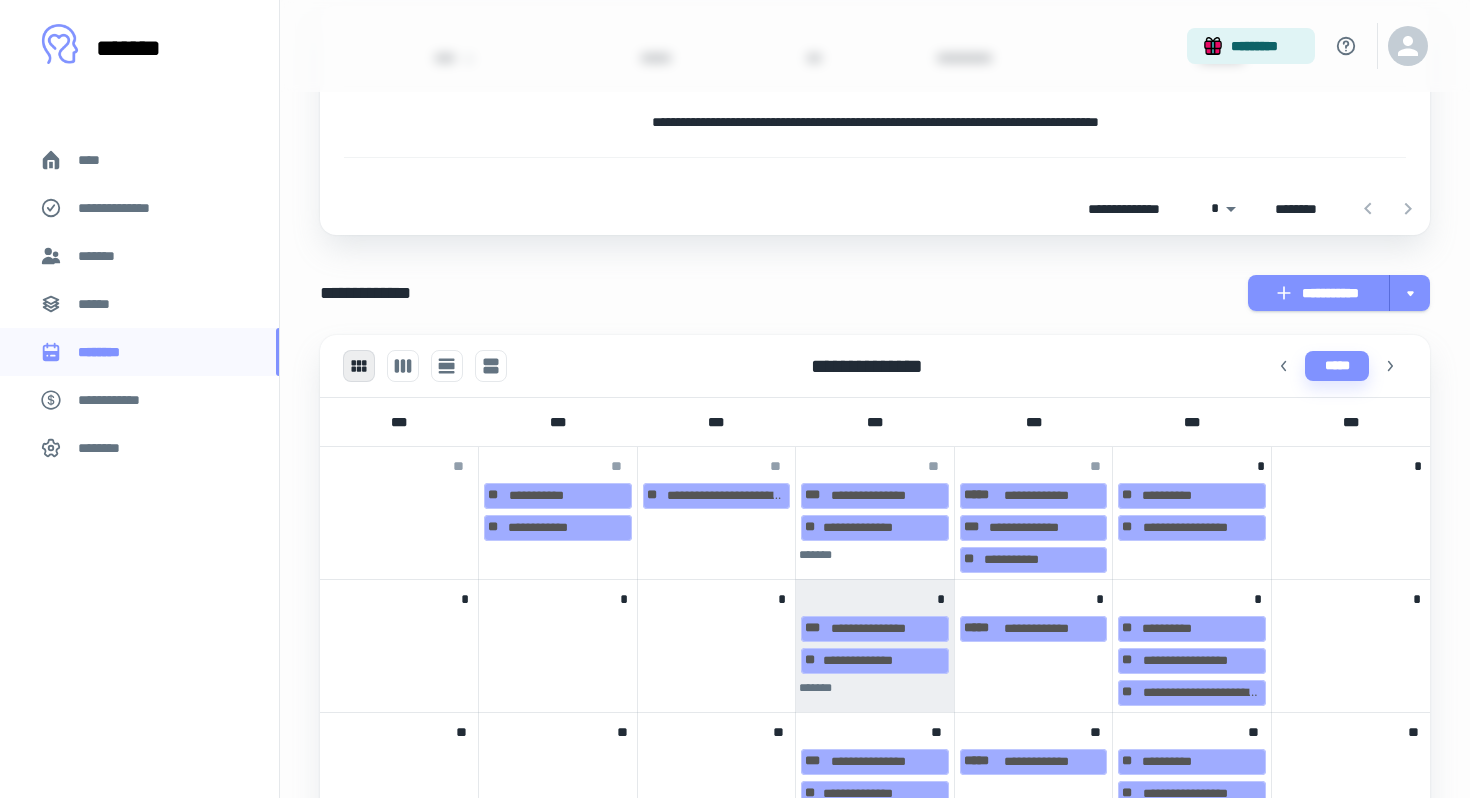 scroll, scrollTop: 436, scrollLeft: 0, axis: vertical 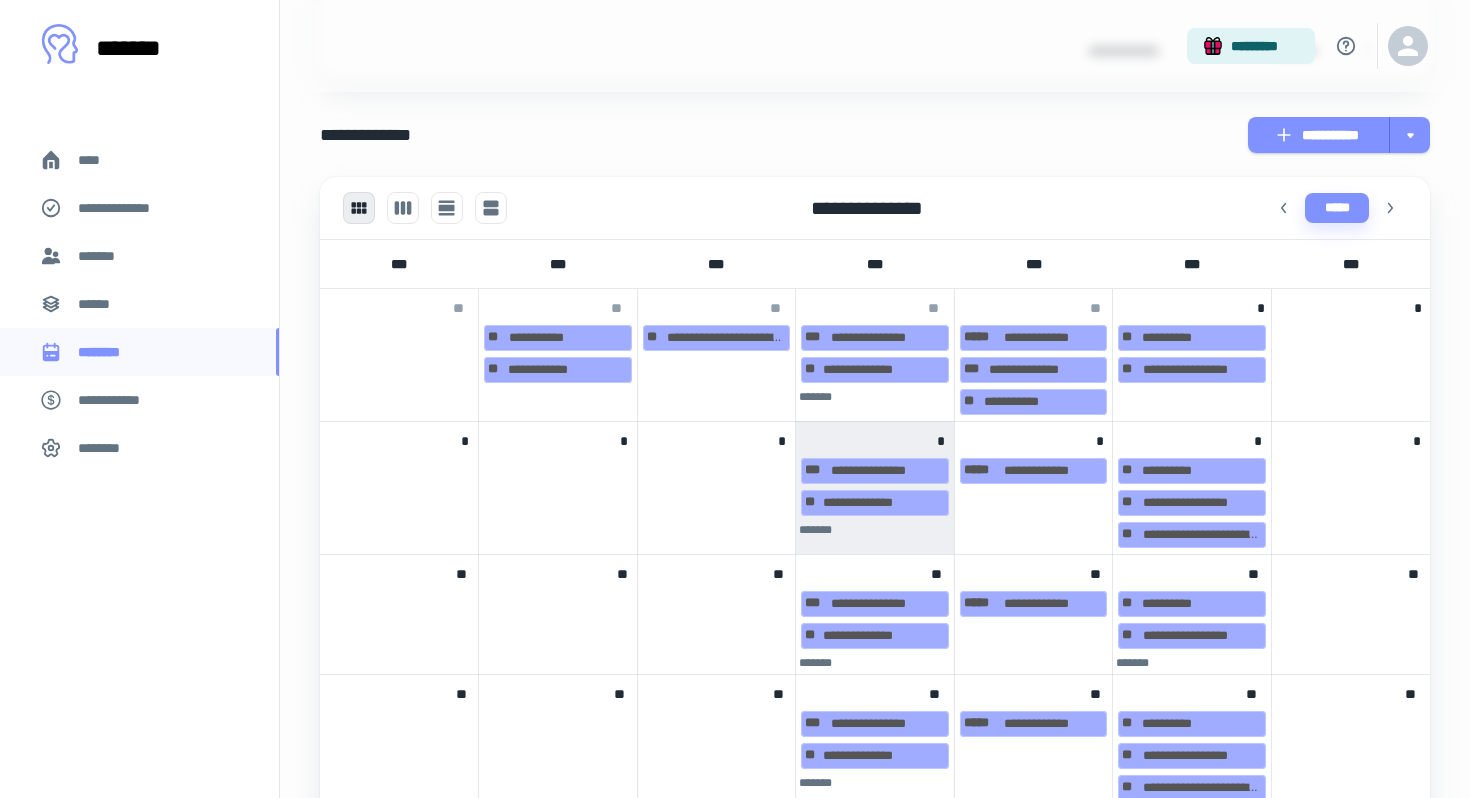 click on "*******" at bounding box center (815, 530) 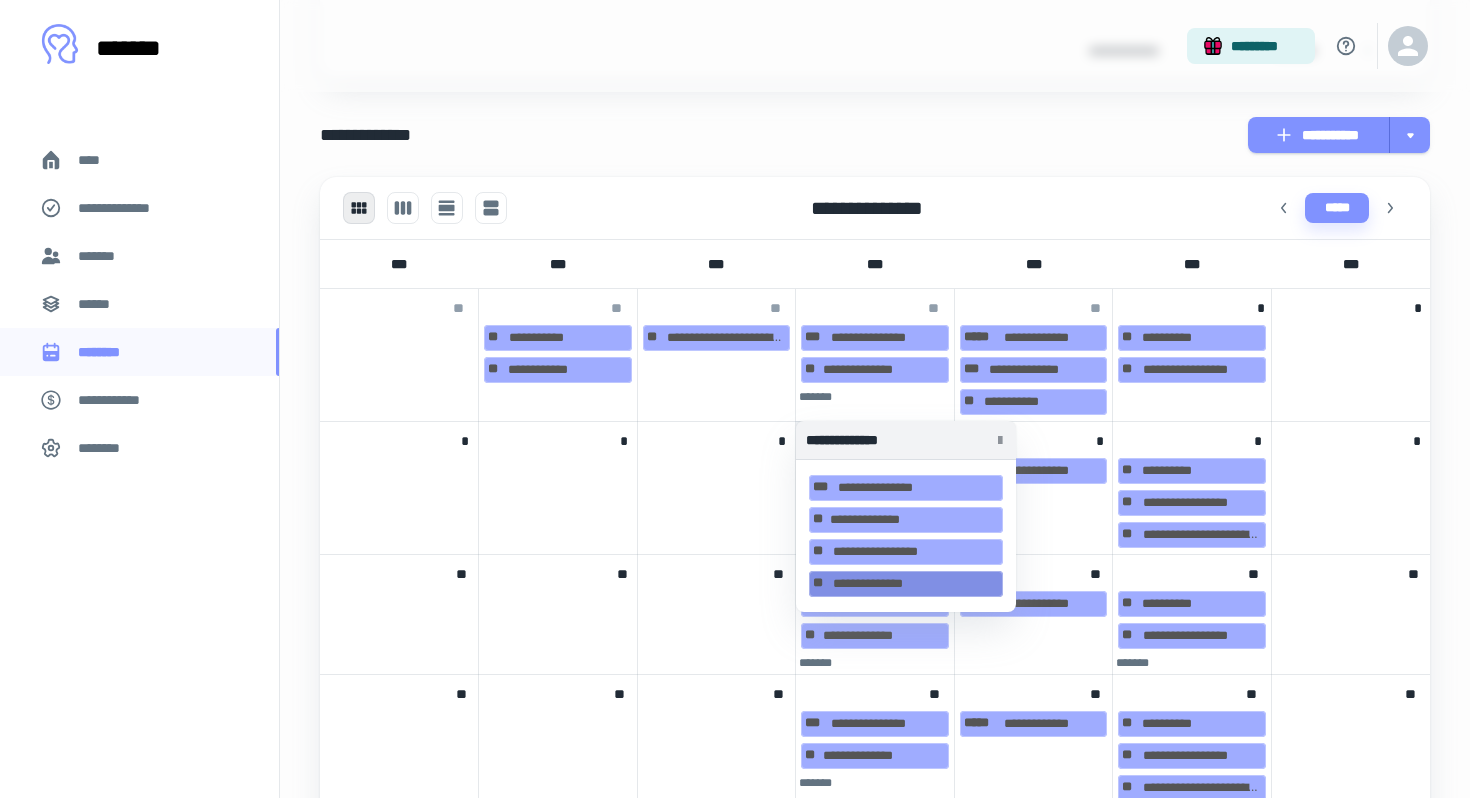 click on "**********" at bounding box center (906, 584) 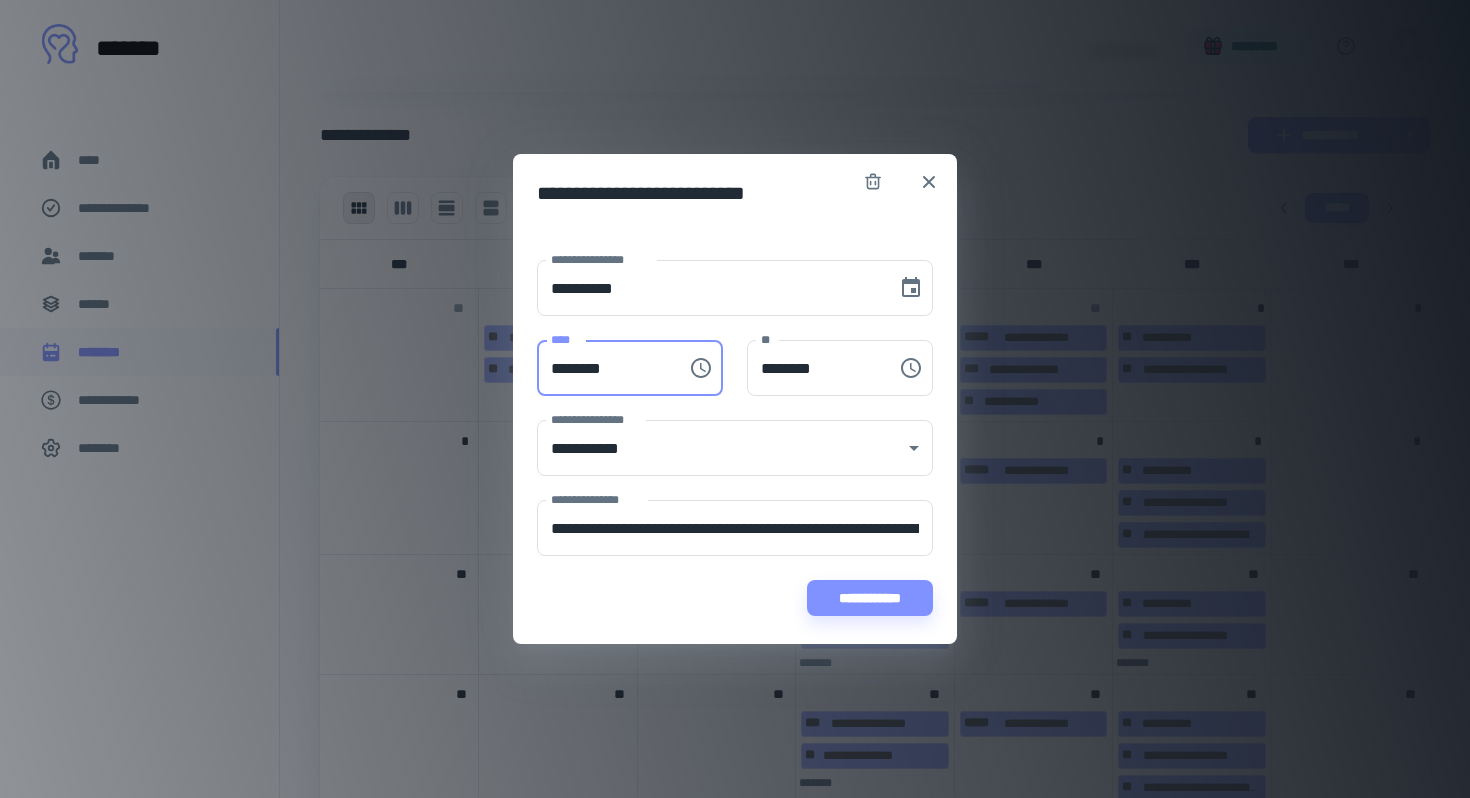 click on "********" at bounding box center (605, 368) 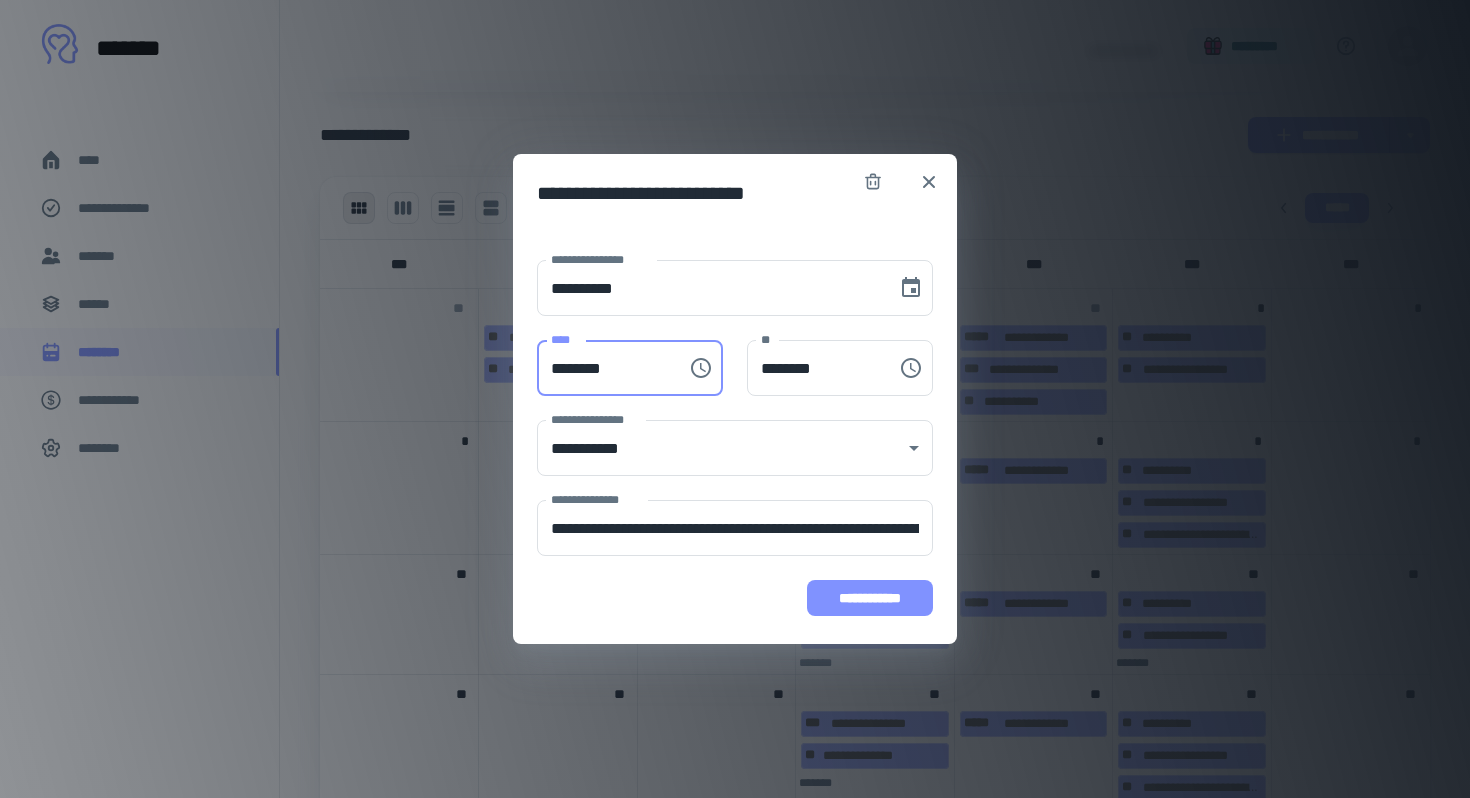 type on "********" 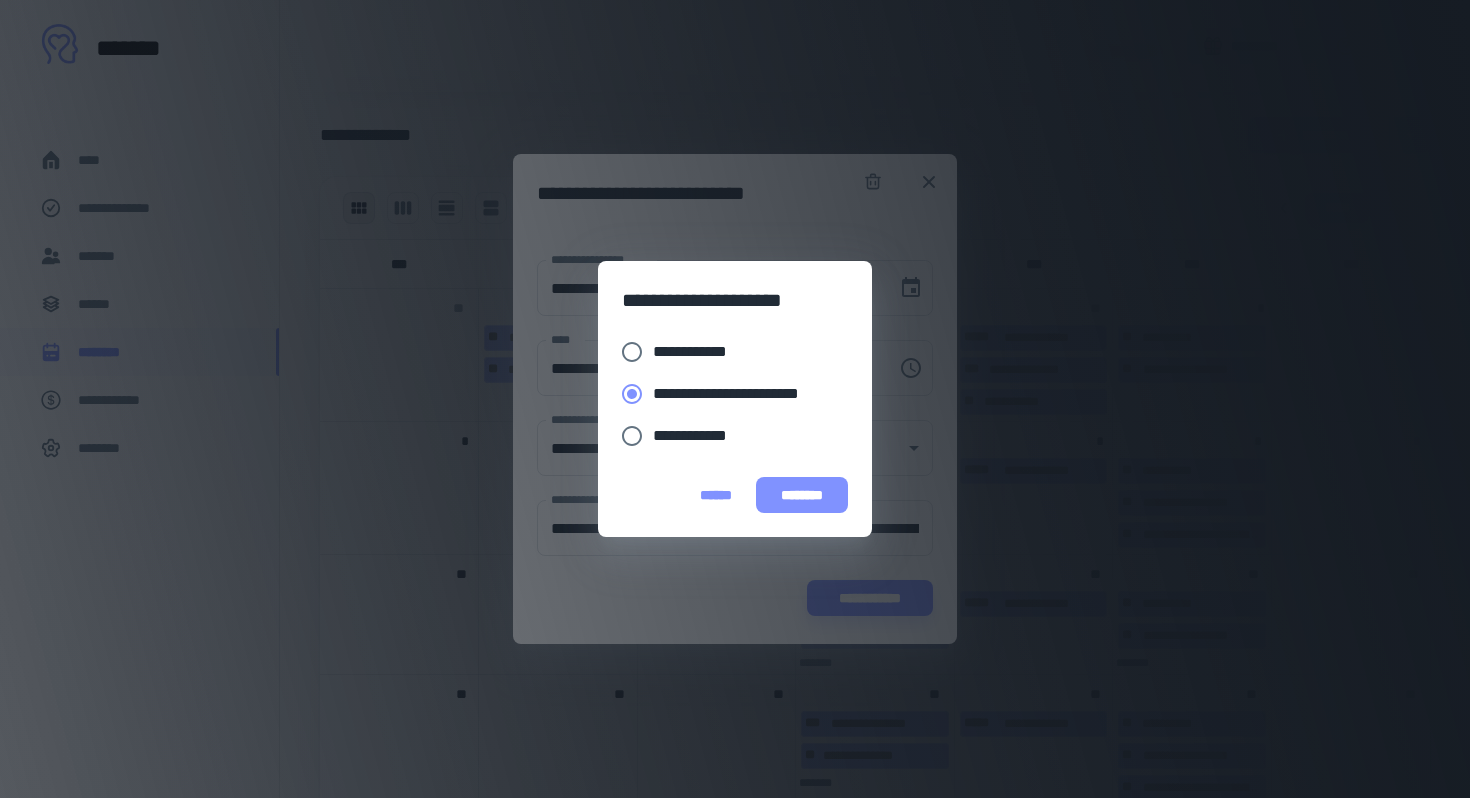 click on "********" at bounding box center (802, 495) 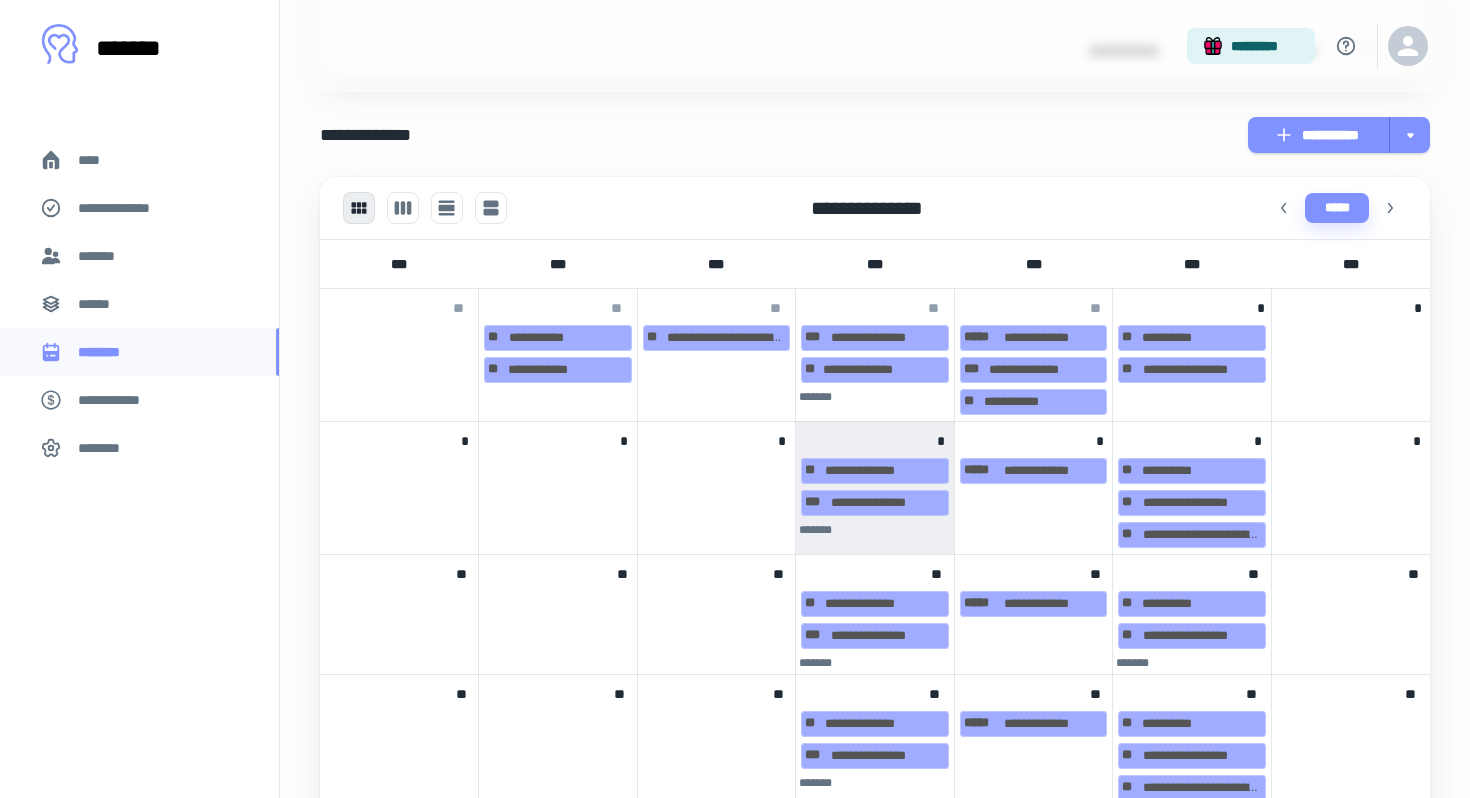 click on "*******" at bounding box center [815, 530] 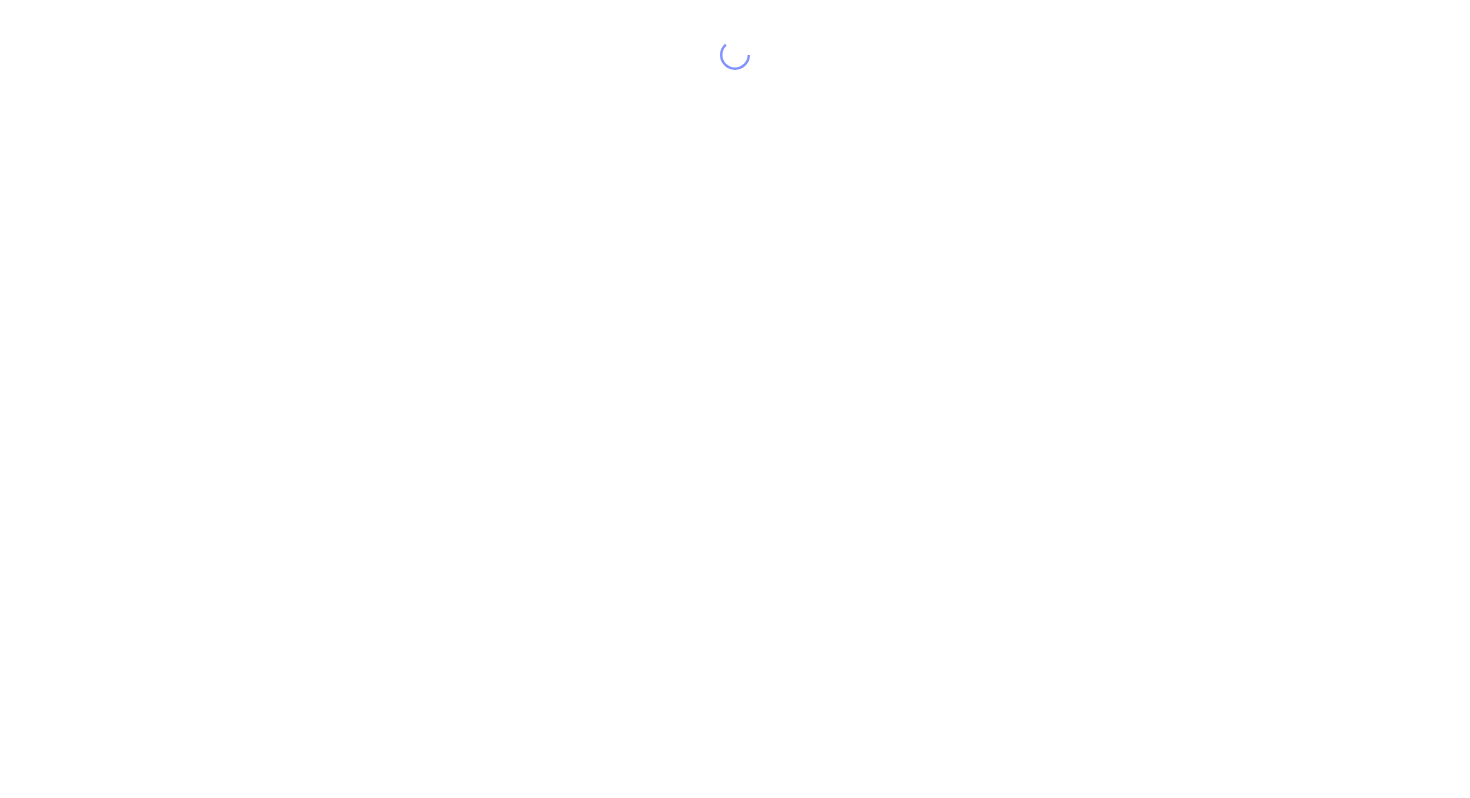 scroll, scrollTop: 0, scrollLeft: 0, axis: both 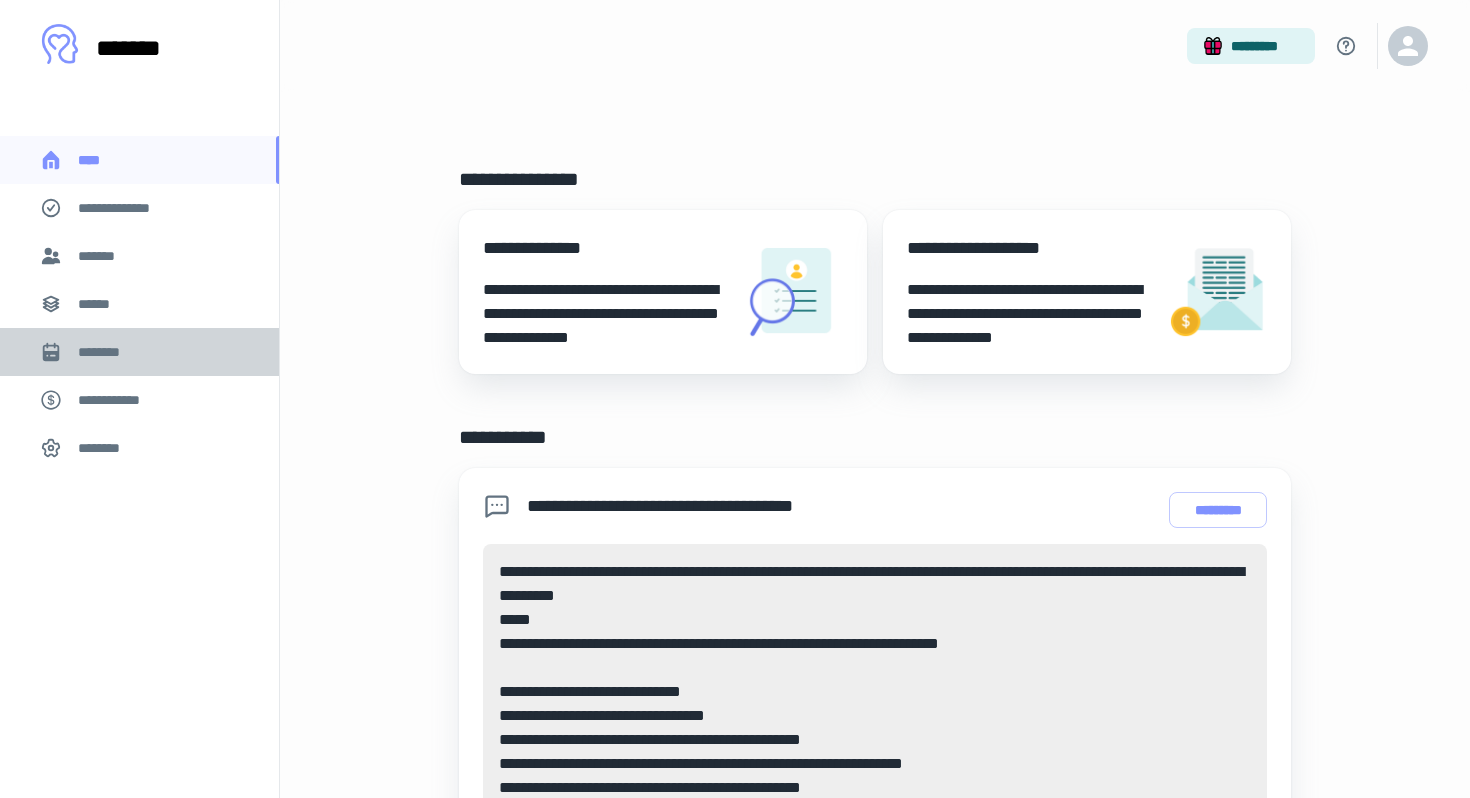 click on "********" at bounding box center [107, 352] 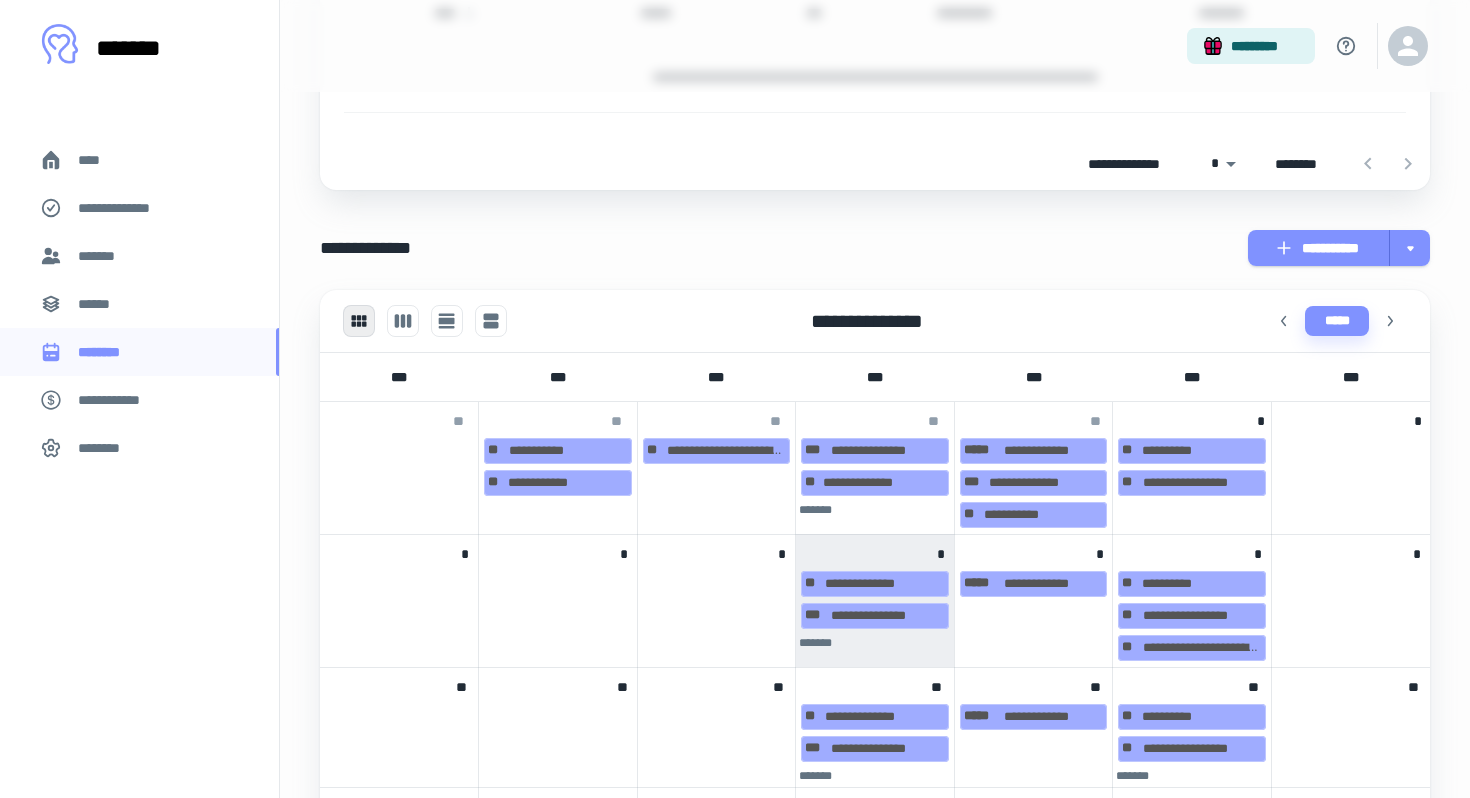 scroll, scrollTop: 434, scrollLeft: 0, axis: vertical 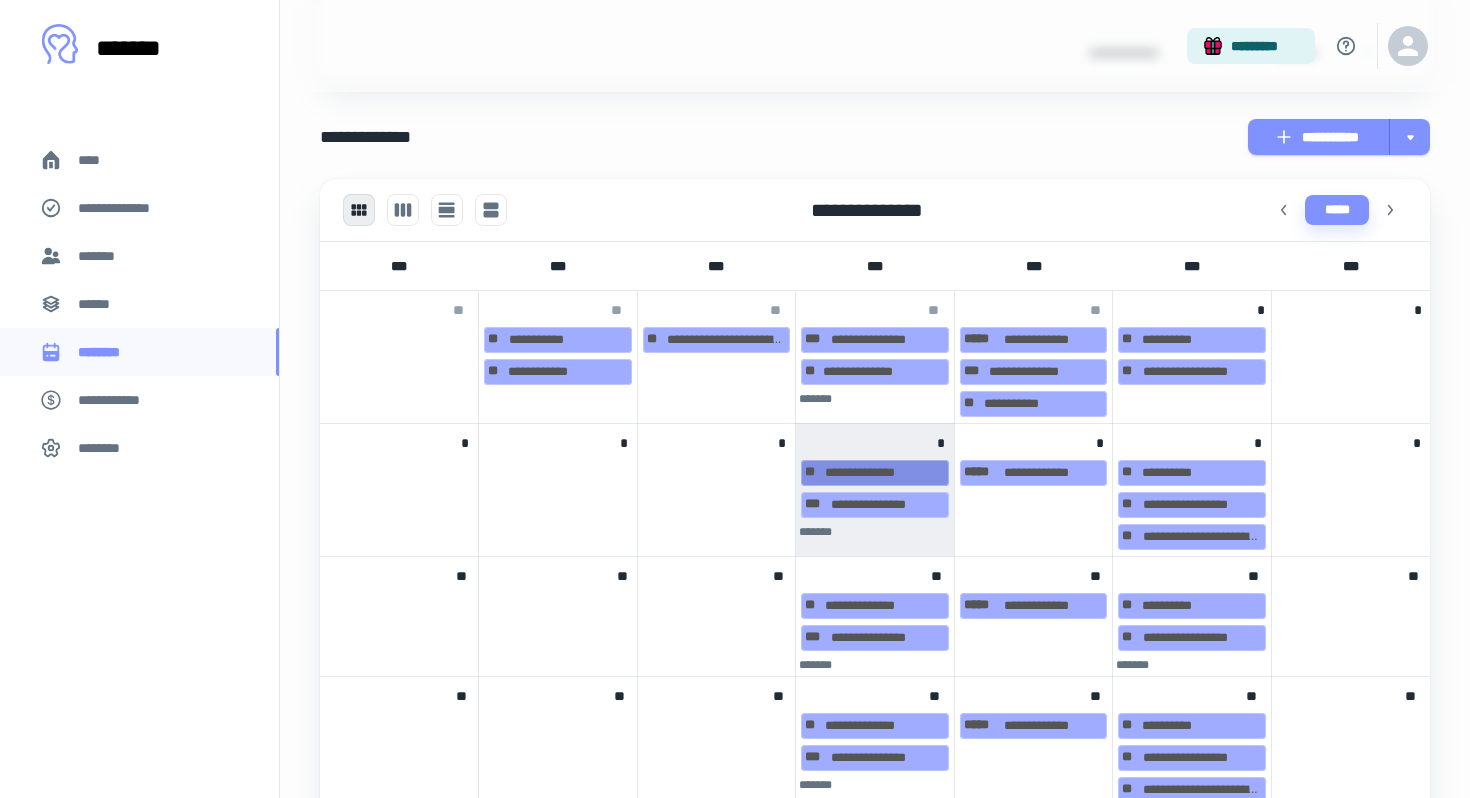 click on "**********" at bounding box center [875, 473] 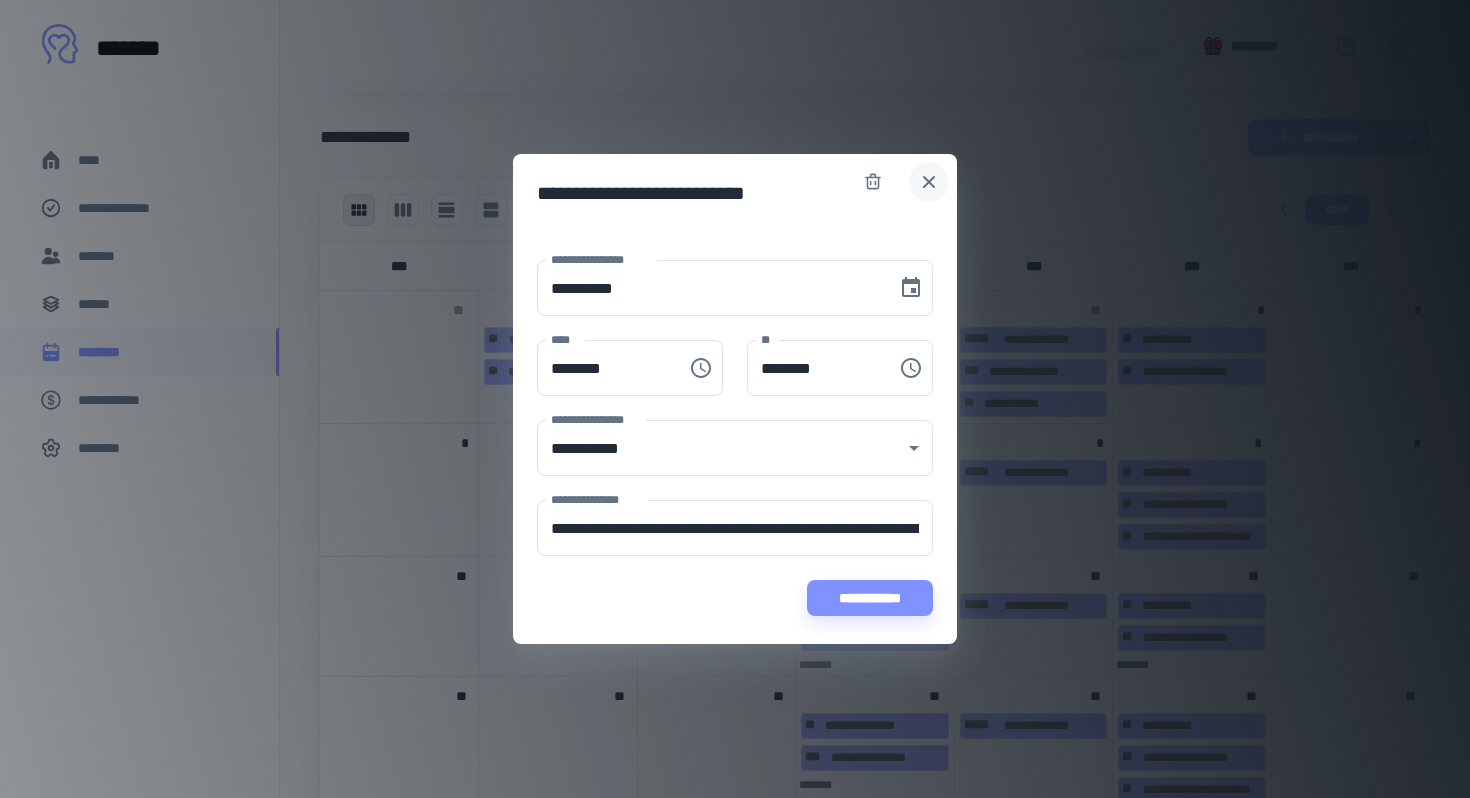 click 